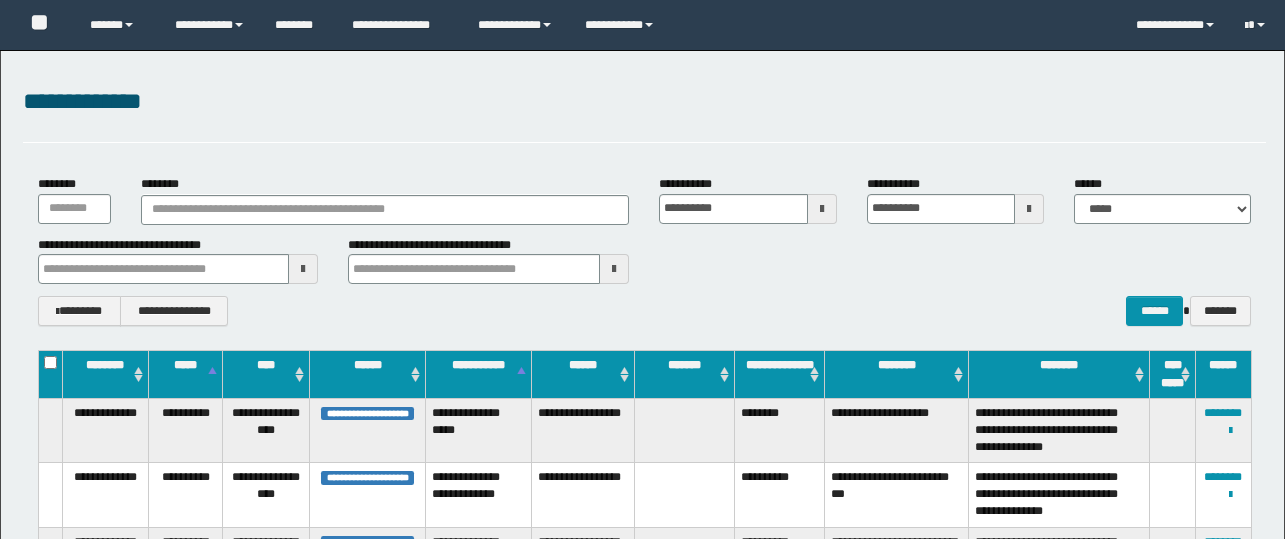 scroll, scrollTop: 280, scrollLeft: 0, axis: vertical 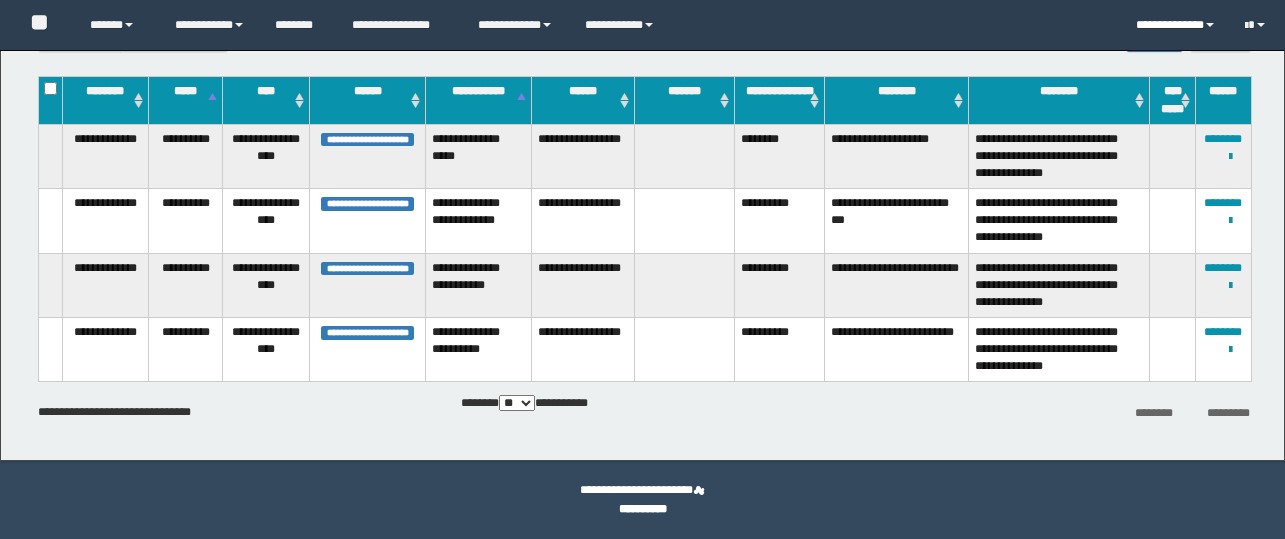 click on "**********" at bounding box center [1175, 25] 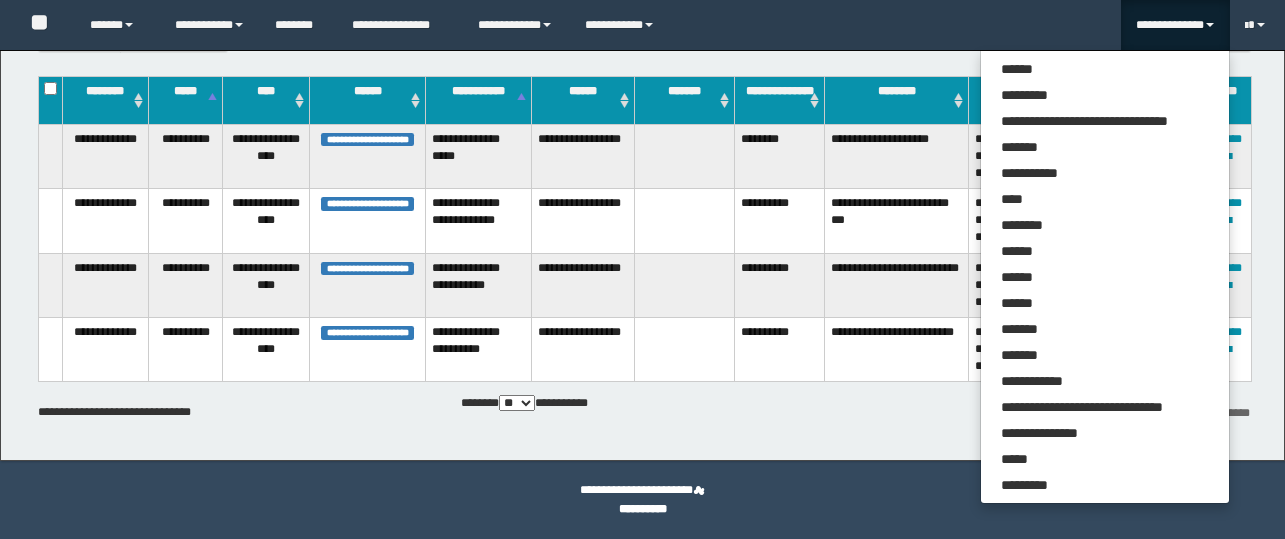 scroll, scrollTop: 0, scrollLeft: 0, axis: both 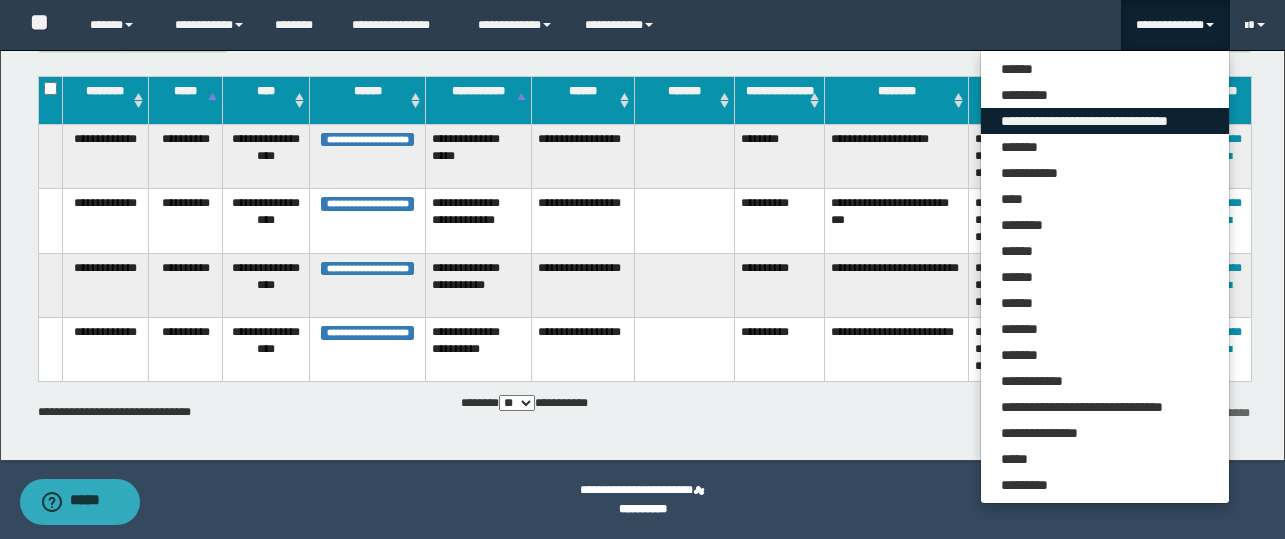 click on "**********" at bounding box center (1105, 121) 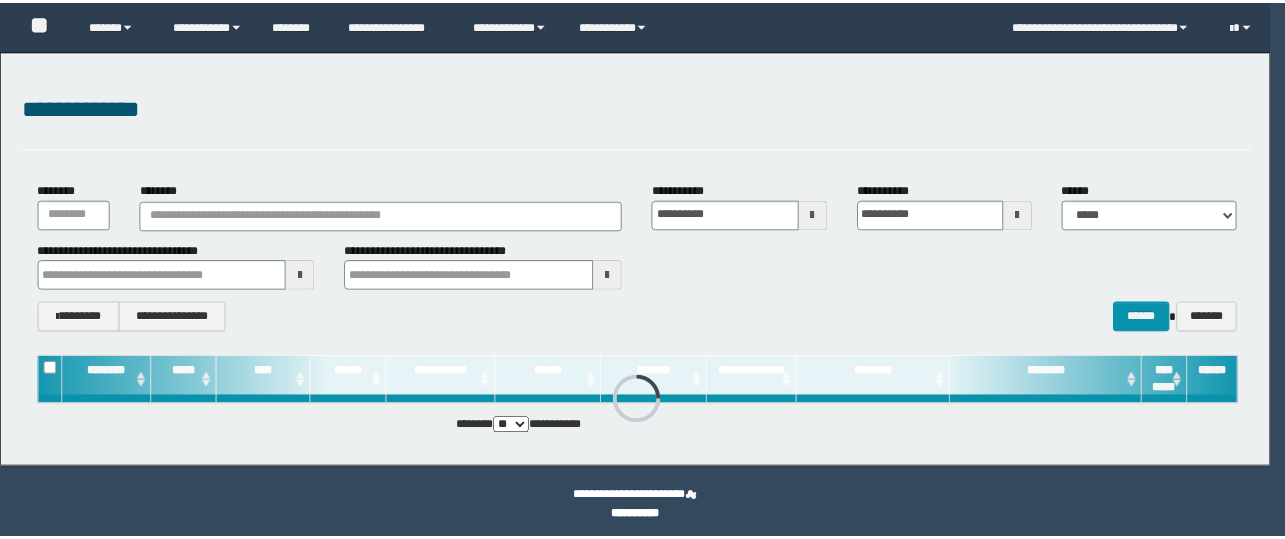 scroll, scrollTop: 0, scrollLeft: 0, axis: both 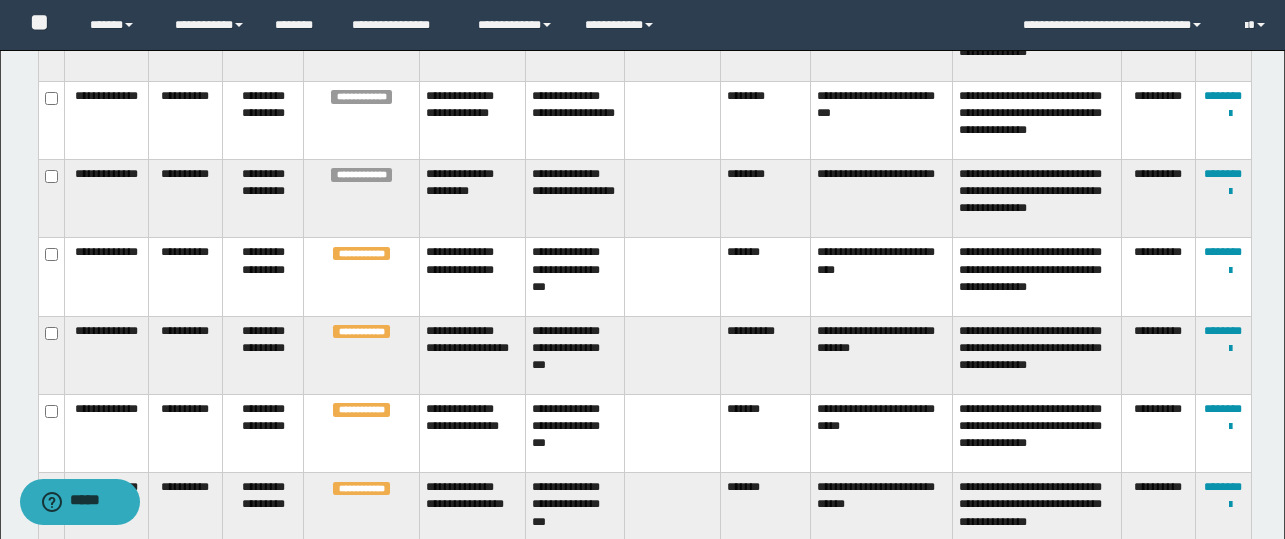 click on "*******" at bounding box center [765, 277] 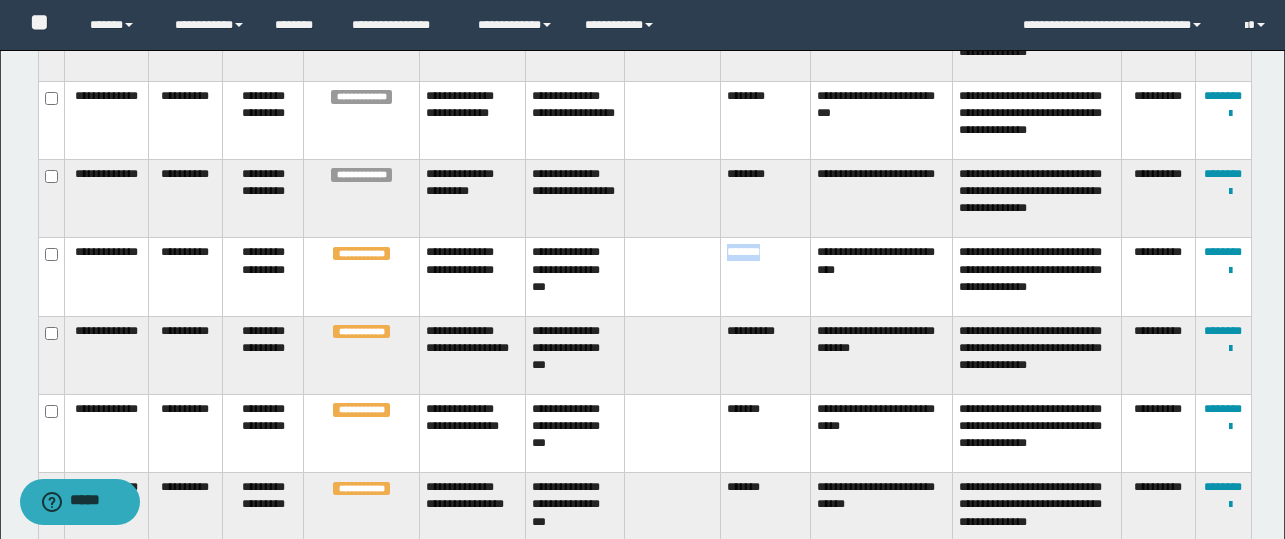 click on "*******" at bounding box center [765, 277] 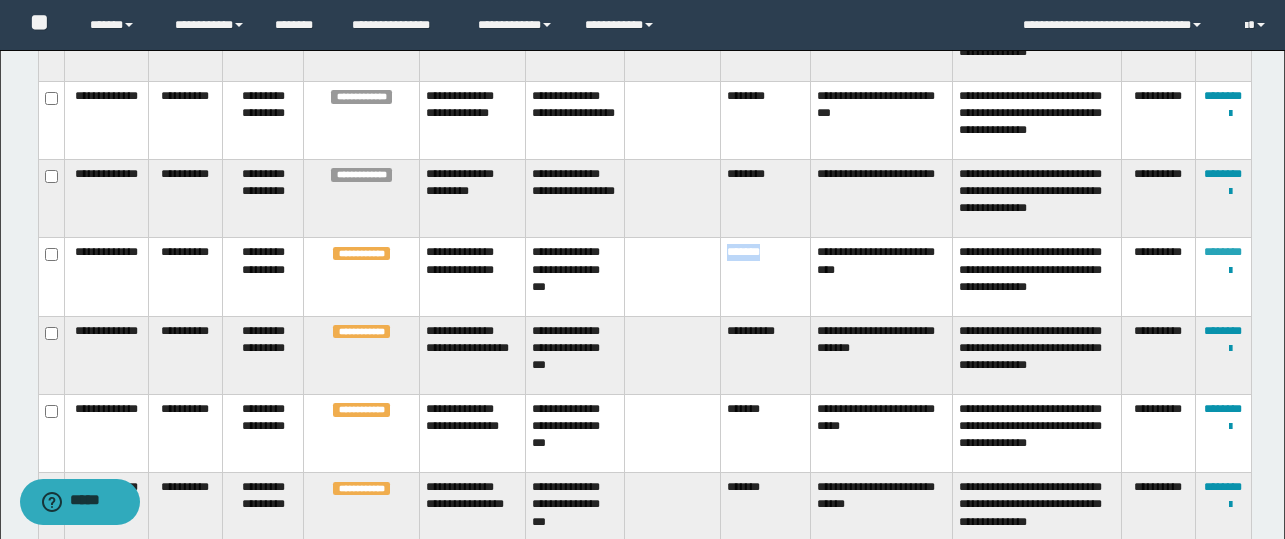 click on "********" at bounding box center (1223, 252) 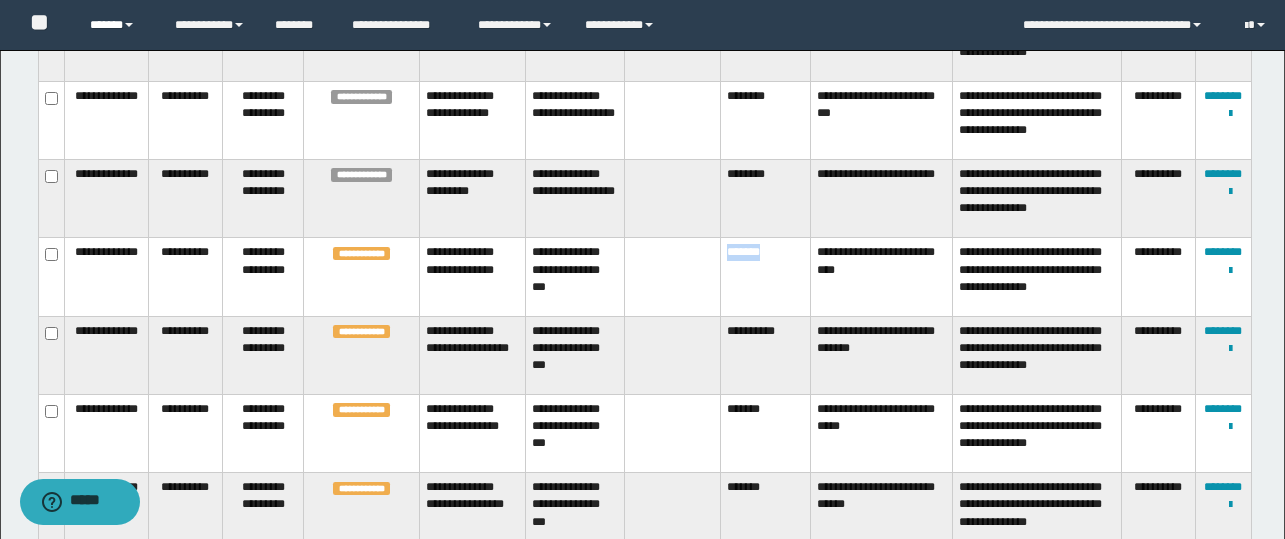 click on "******" at bounding box center [117, 25] 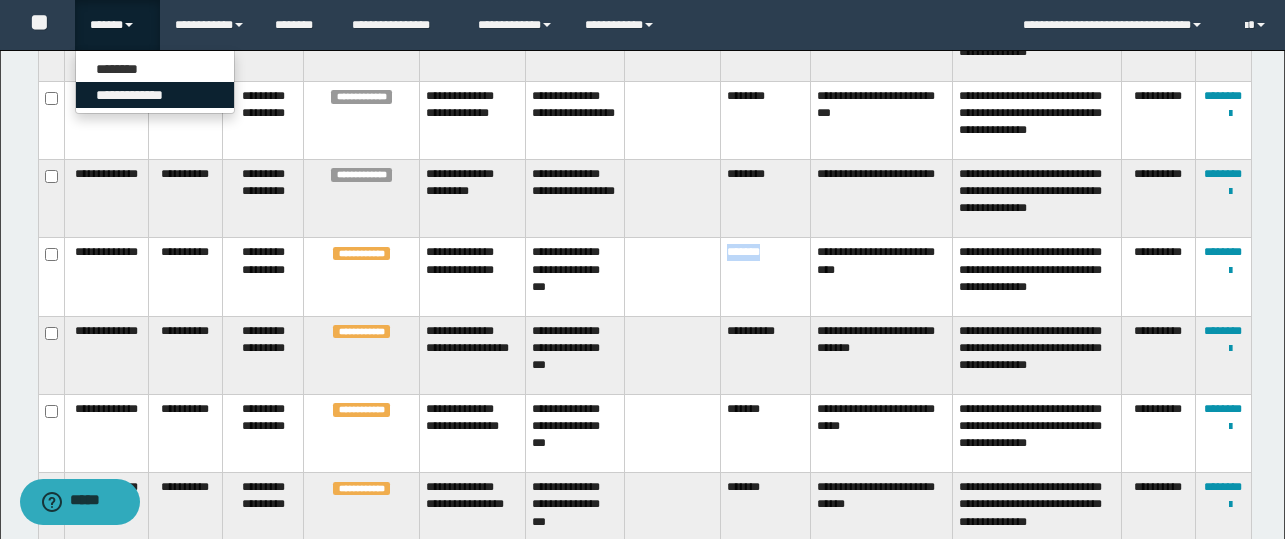 click on "**********" at bounding box center [155, 95] 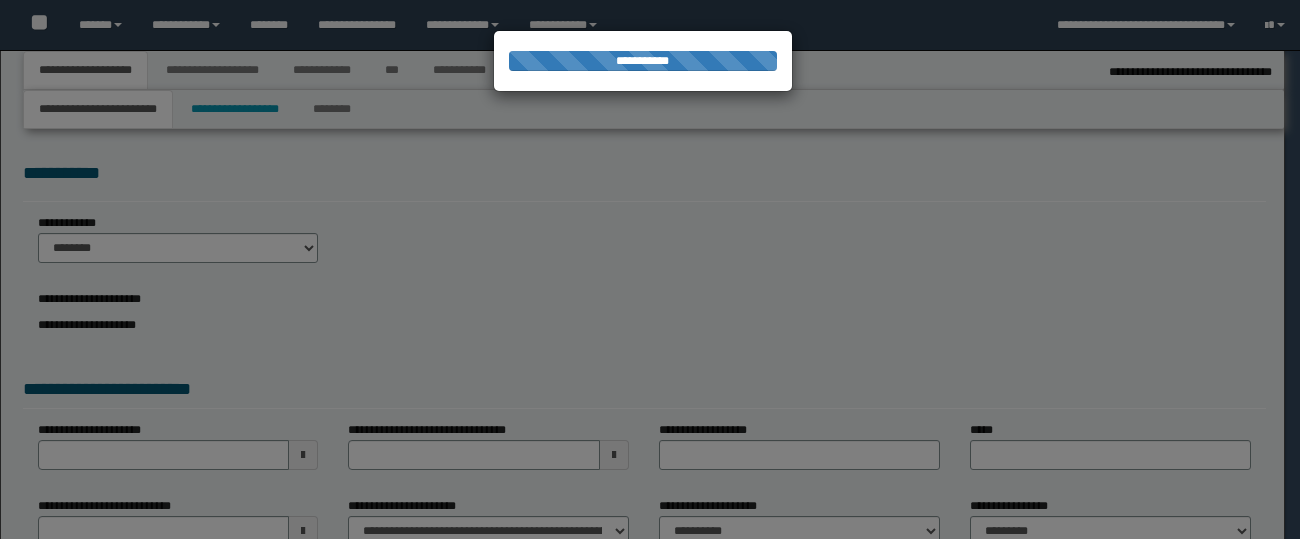 select on "*" 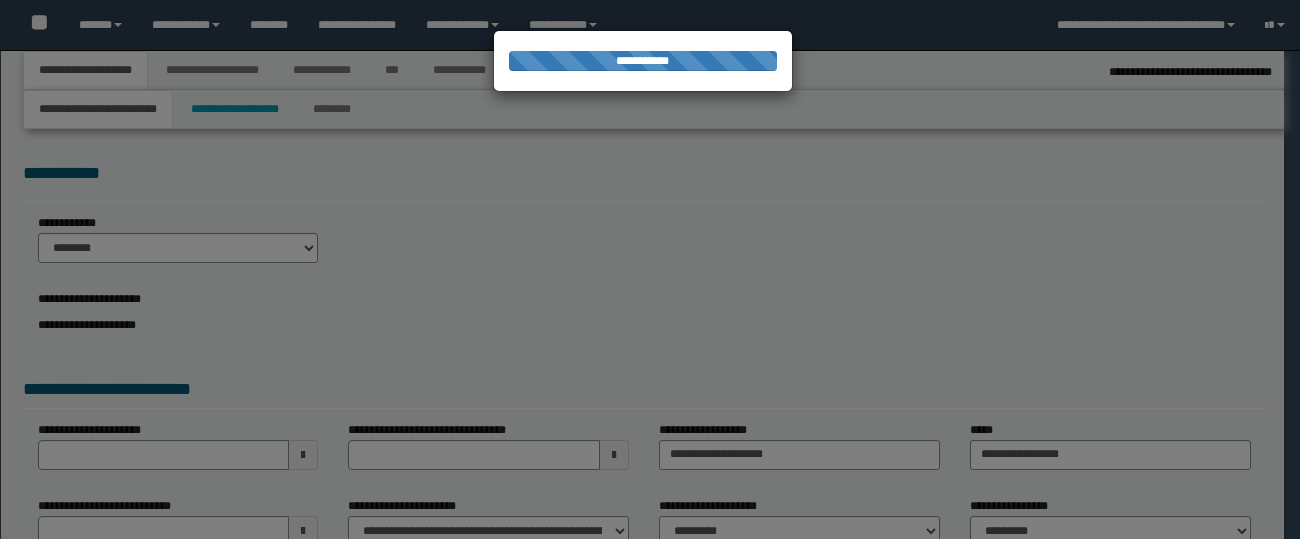 type on "*********" 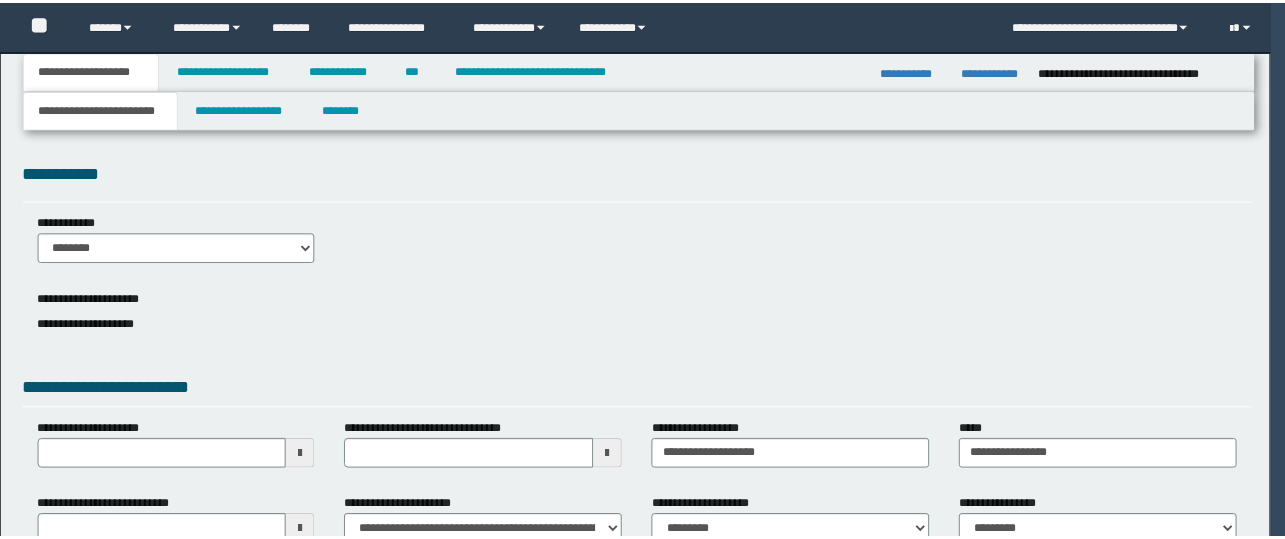 scroll, scrollTop: 0, scrollLeft: 0, axis: both 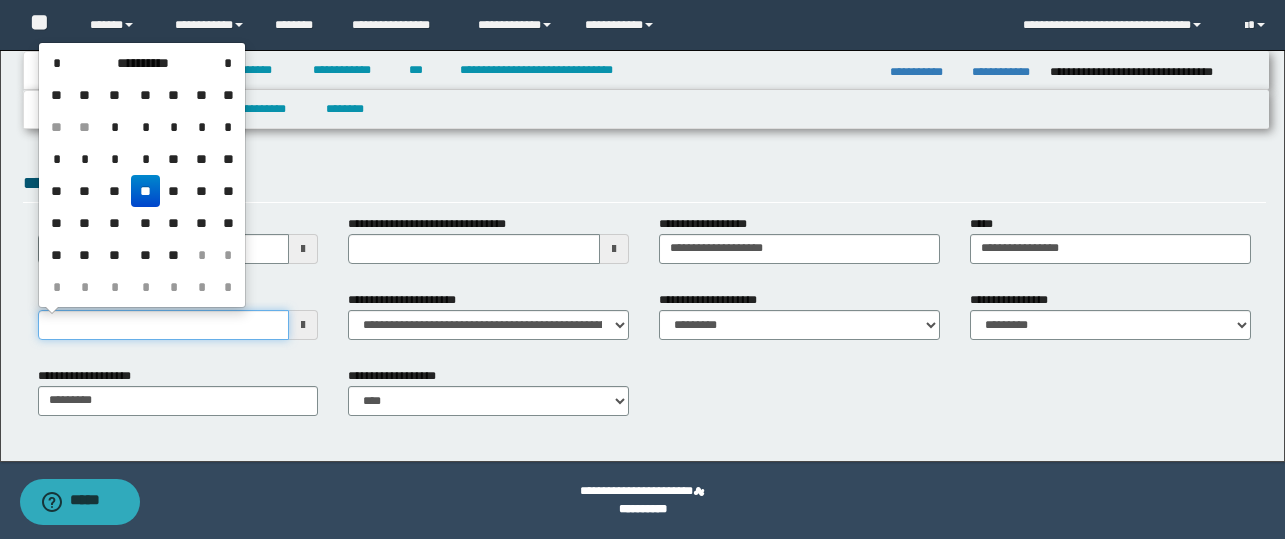 click on "**********" at bounding box center [164, 325] 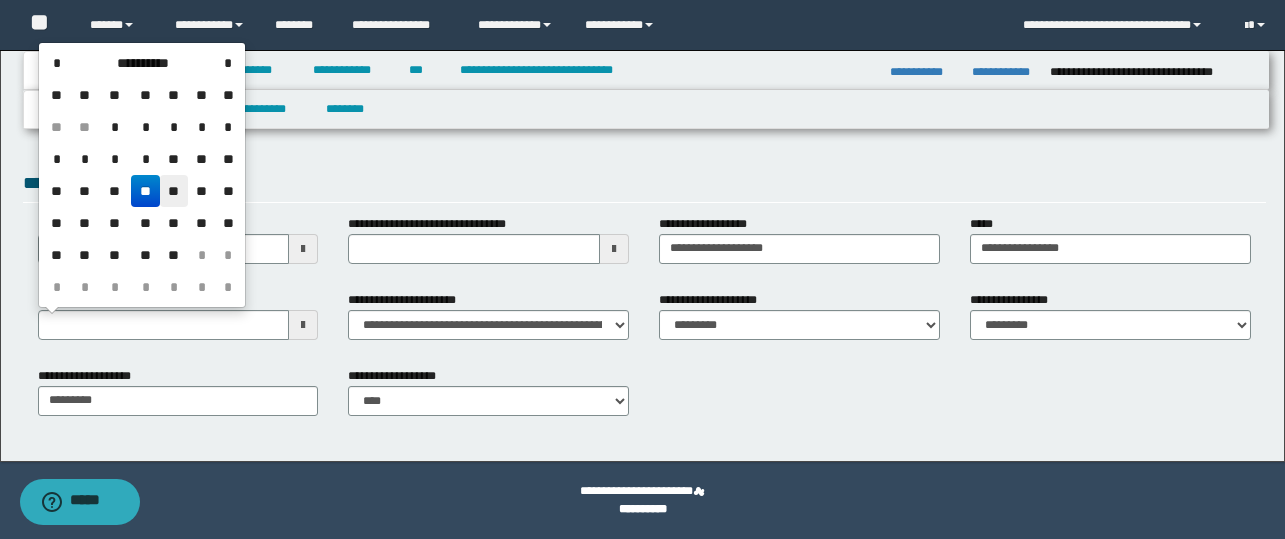 click on "**" at bounding box center (174, 191) 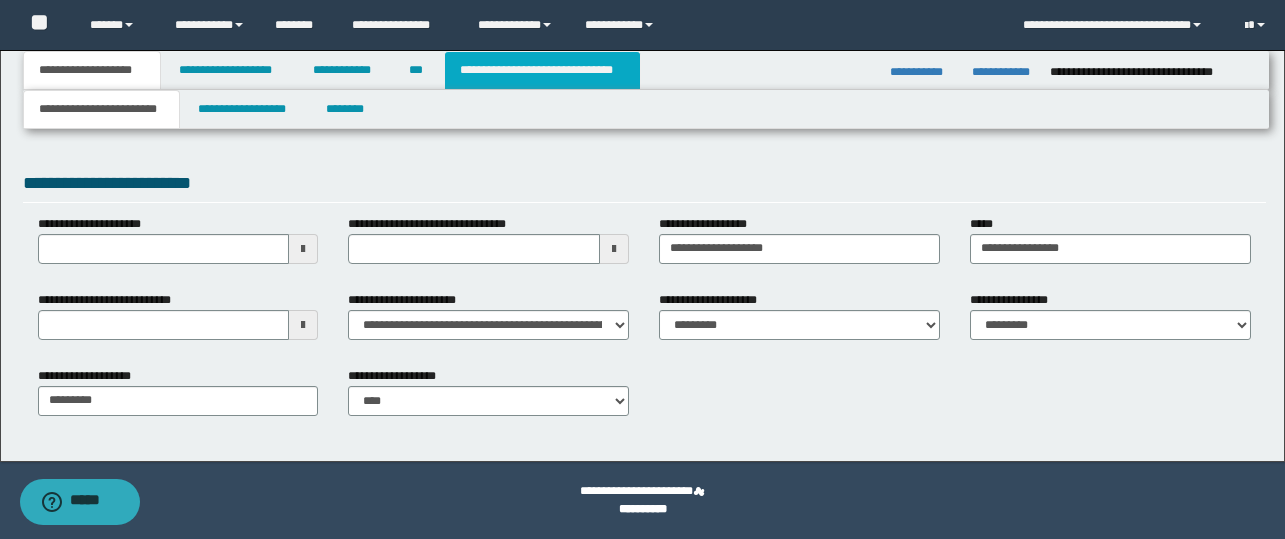 click on "**********" at bounding box center [542, 70] 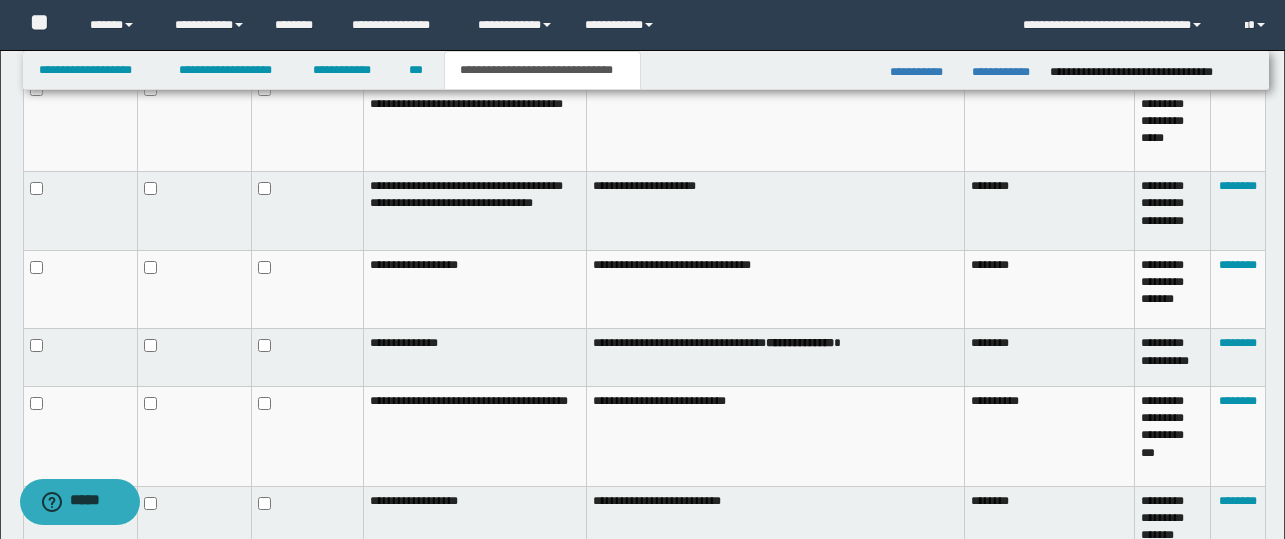 scroll, scrollTop: 1361, scrollLeft: 0, axis: vertical 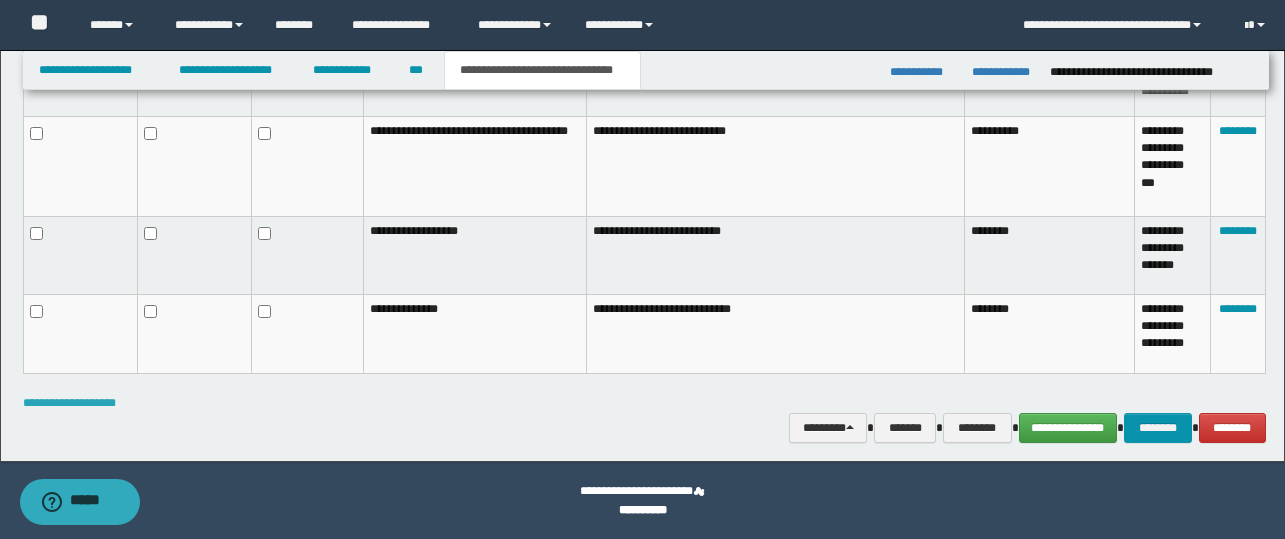 click on "**********" at bounding box center [69, 403] 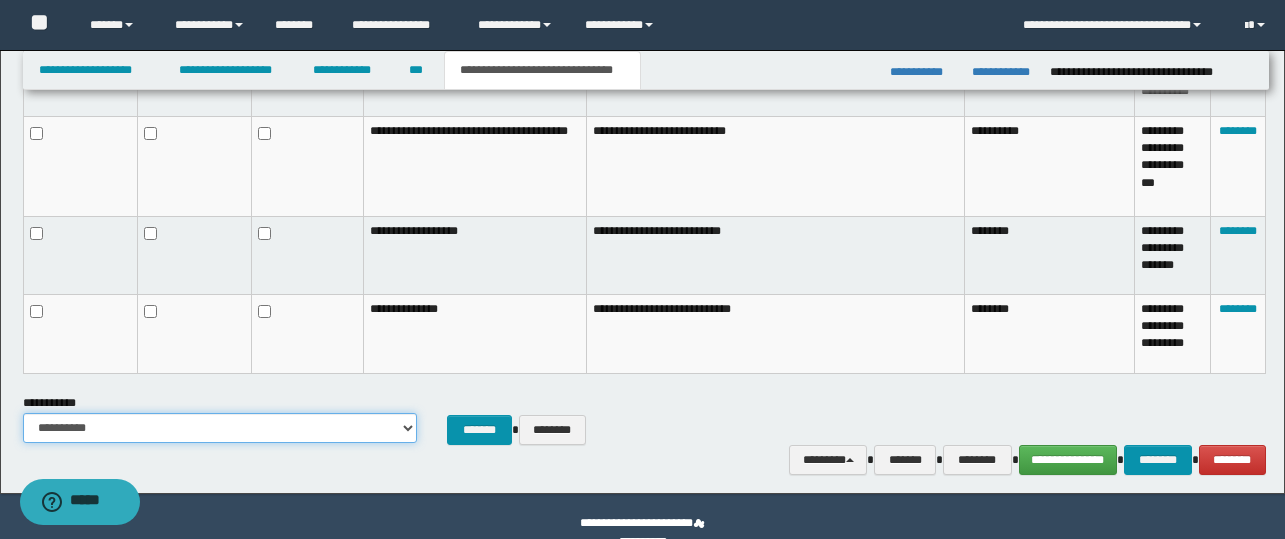 click on "**********" at bounding box center [220, 428] 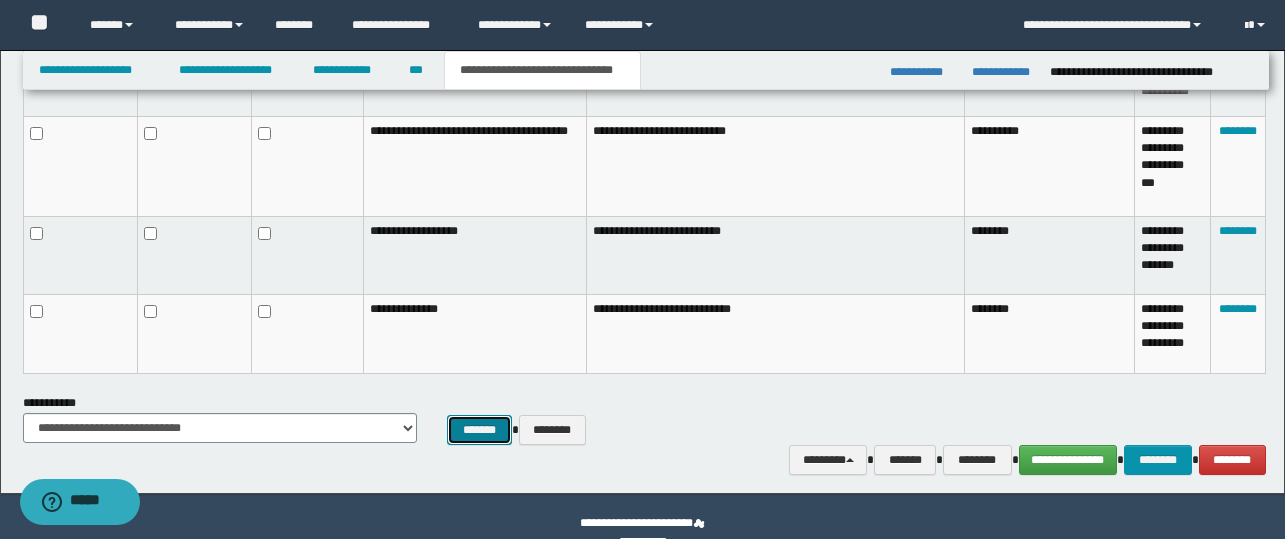 click on "*******" at bounding box center (479, 430) 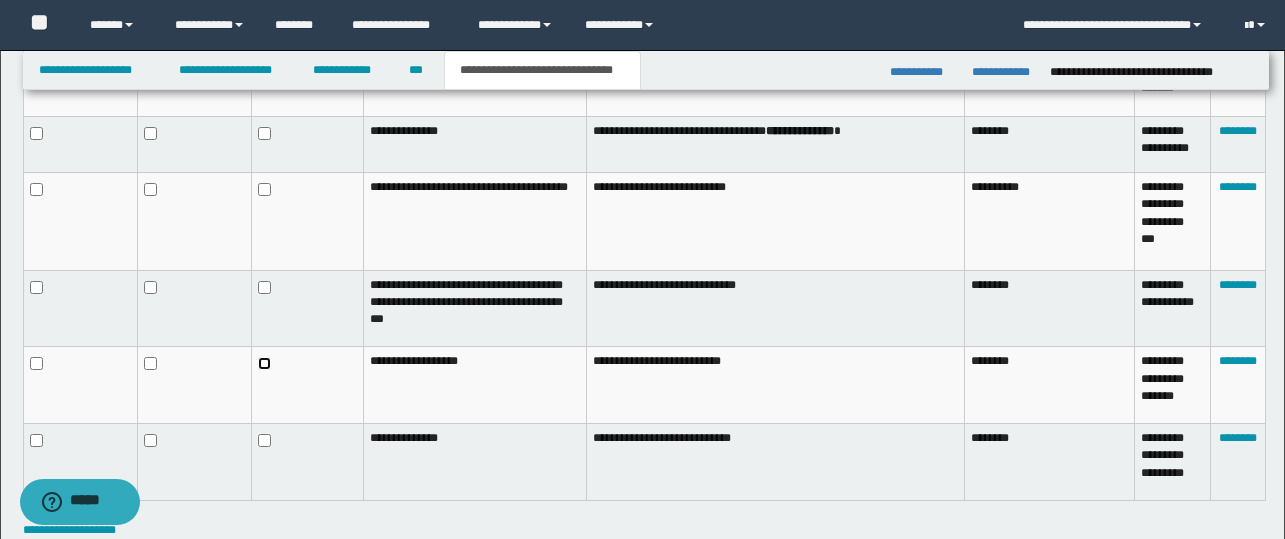 scroll, scrollTop: 1297, scrollLeft: 0, axis: vertical 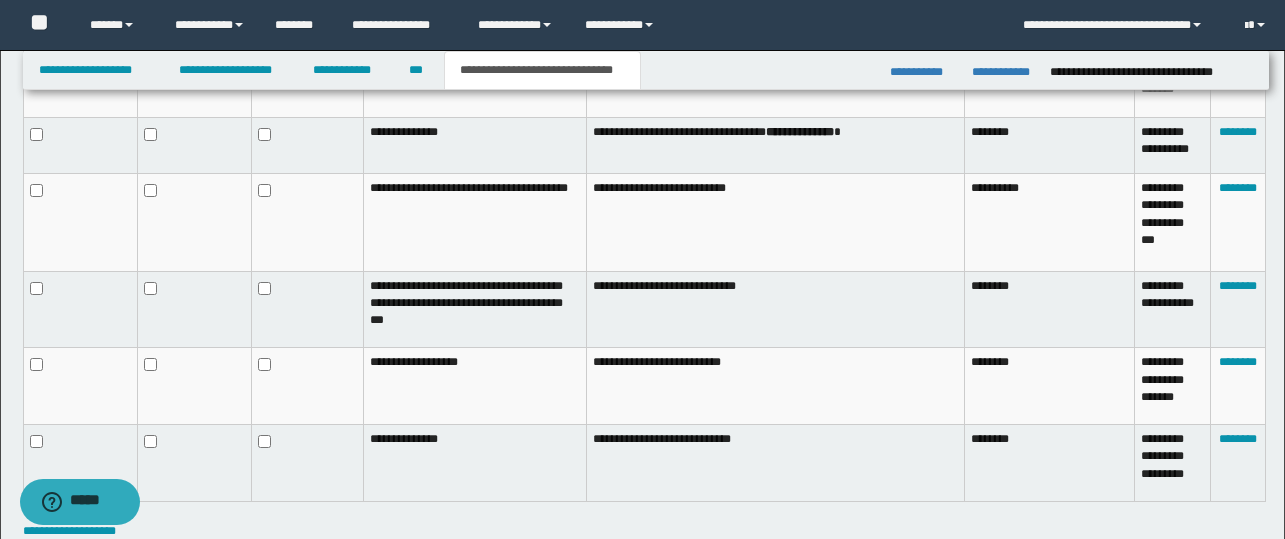 click at bounding box center (307, 222) 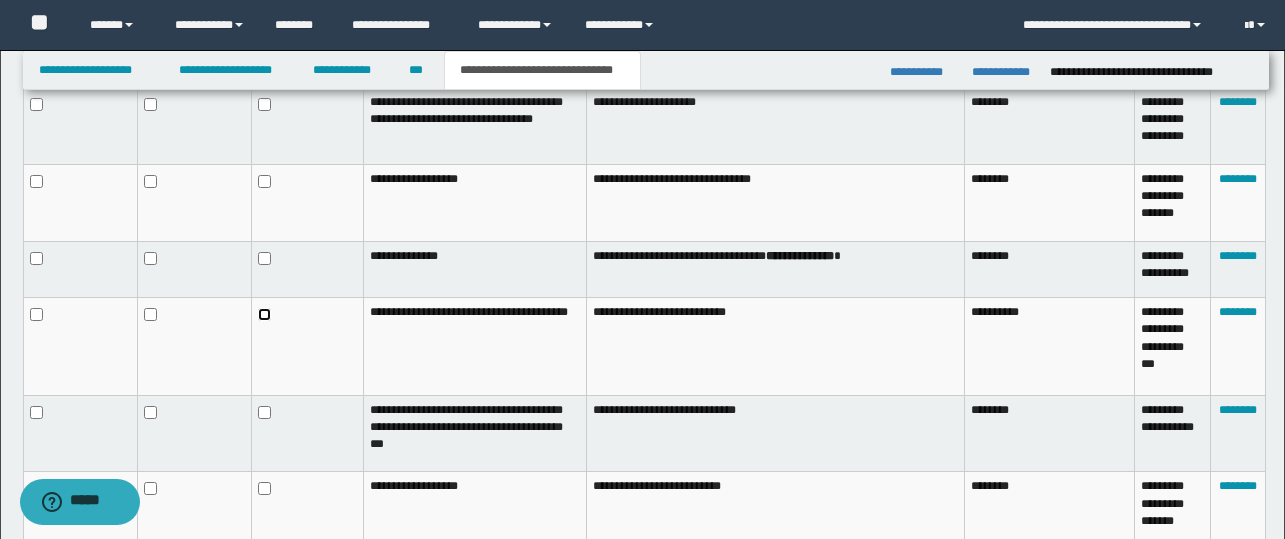 scroll, scrollTop: 1171, scrollLeft: 0, axis: vertical 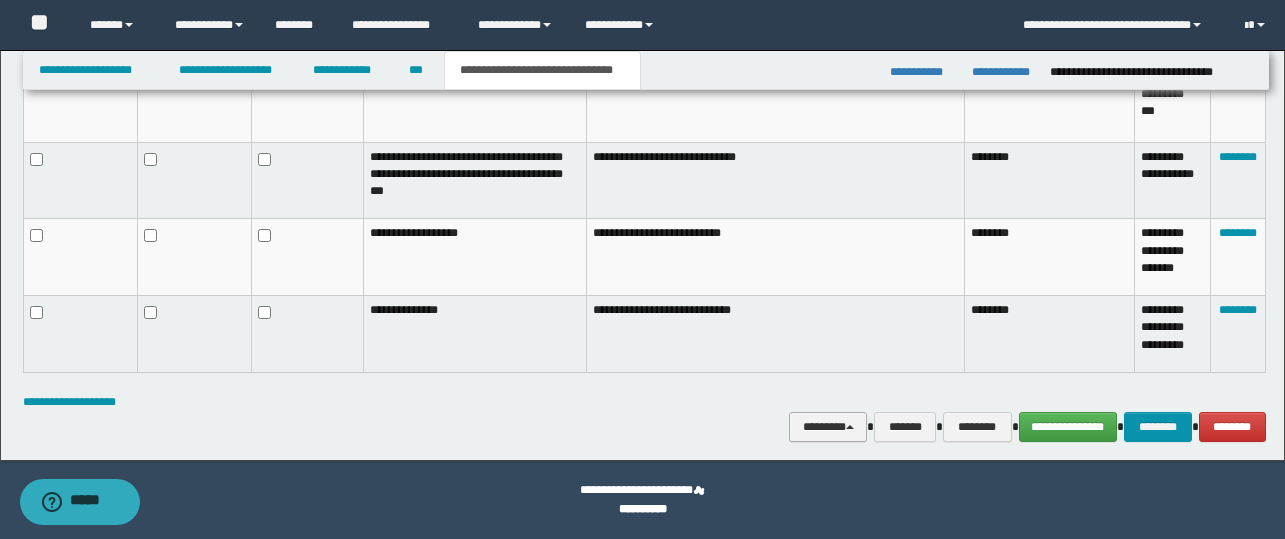 click on "********" at bounding box center (828, 427) 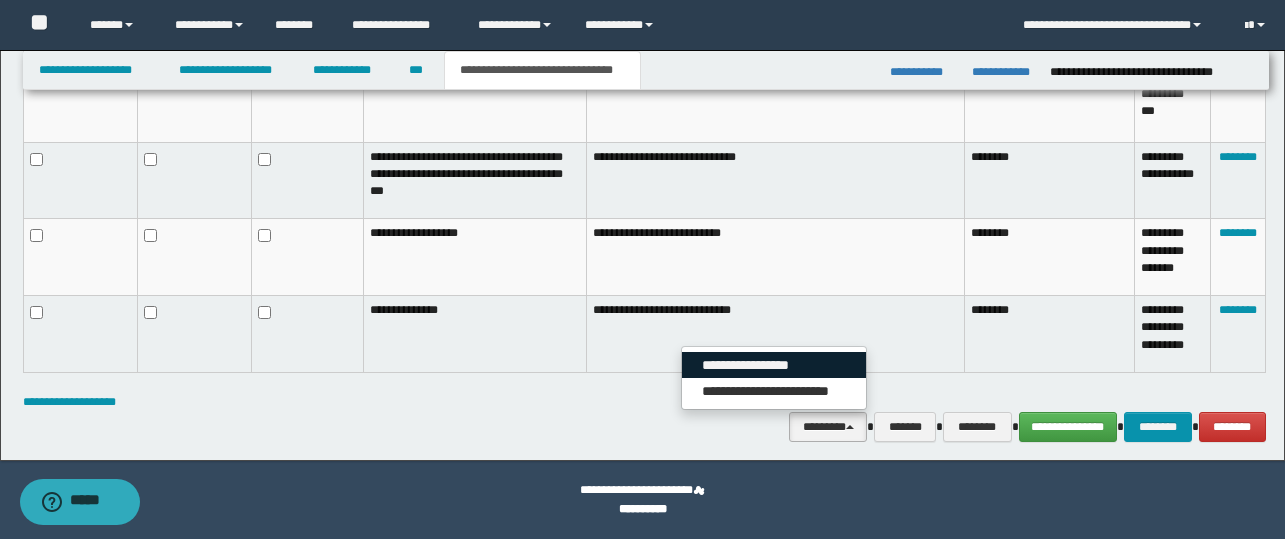click on "**********" at bounding box center [774, 365] 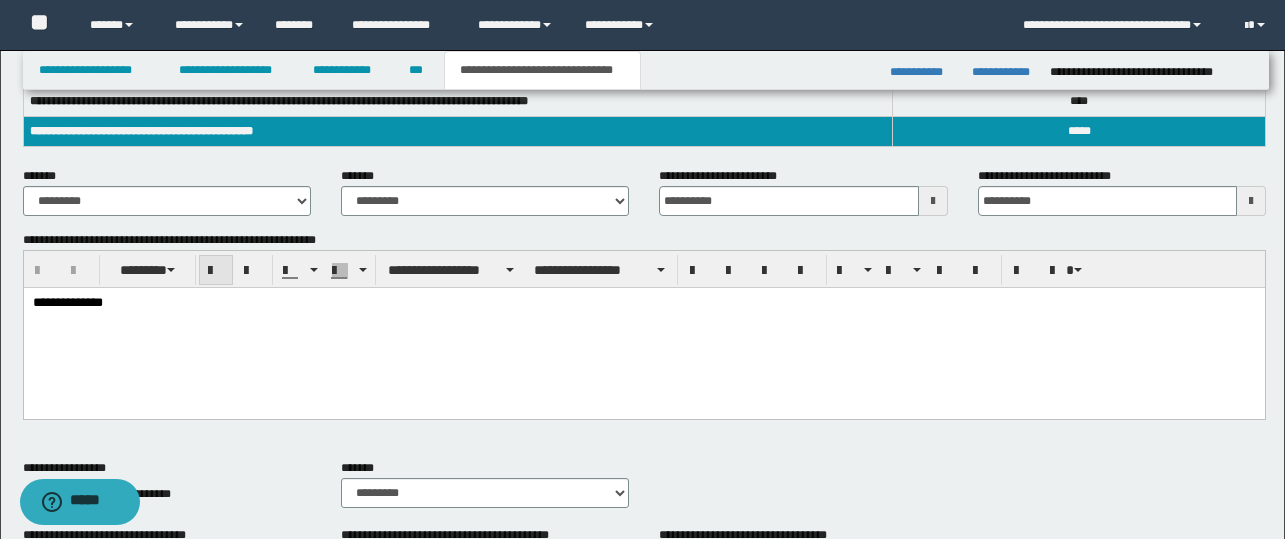 scroll, scrollTop: 280, scrollLeft: 0, axis: vertical 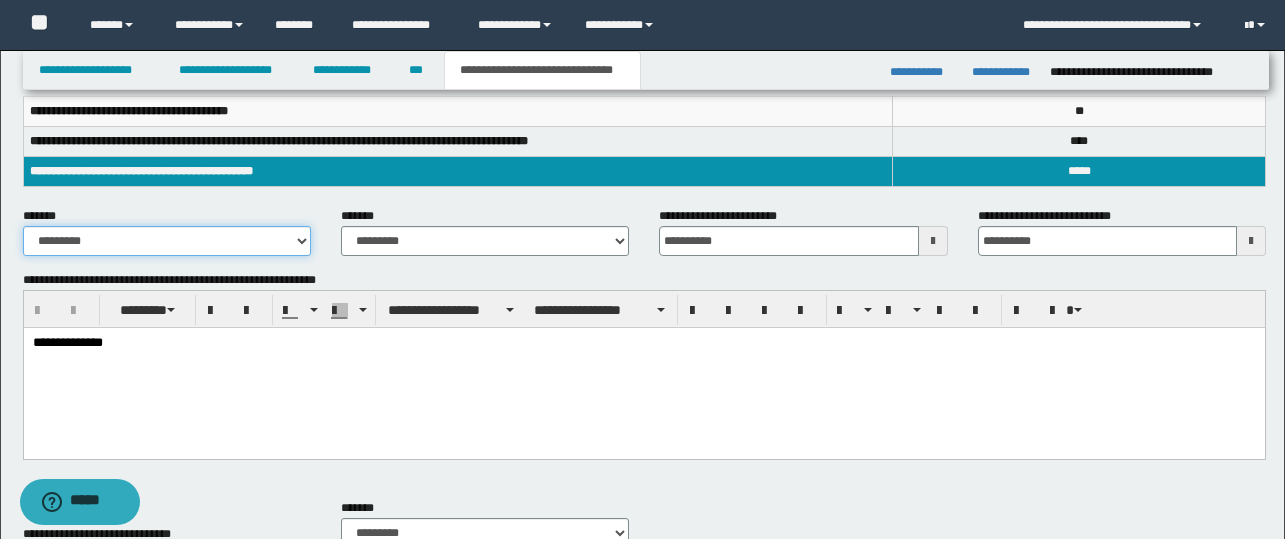click on "**********" at bounding box center (167, 241) 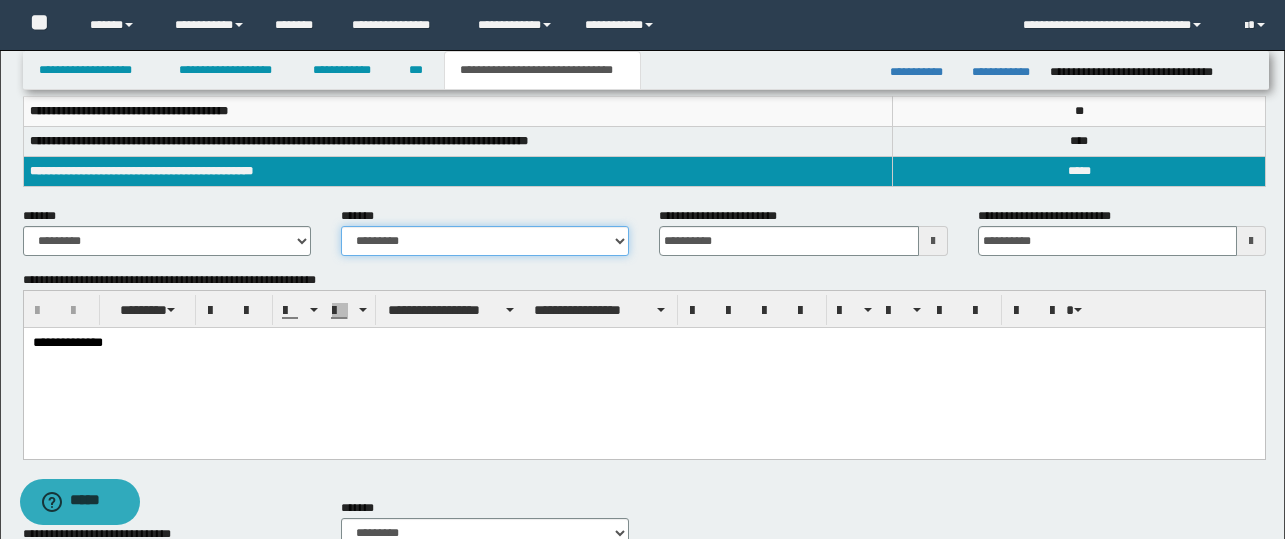 click on "**********" at bounding box center [485, 241] 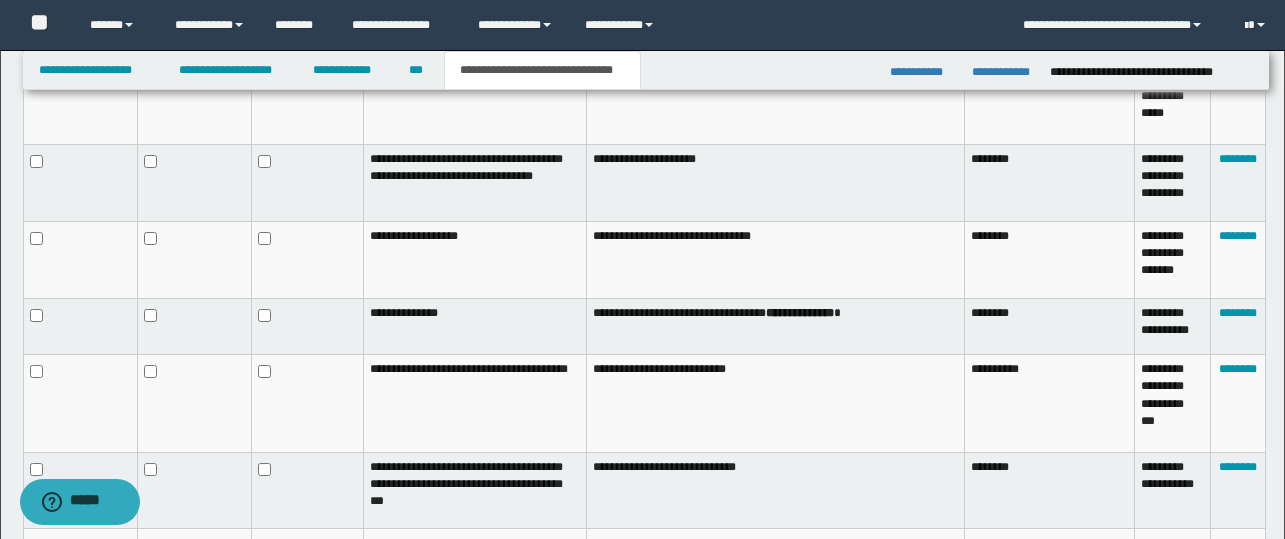 scroll, scrollTop: 1426, scrollLeft: 0, axis: vertical 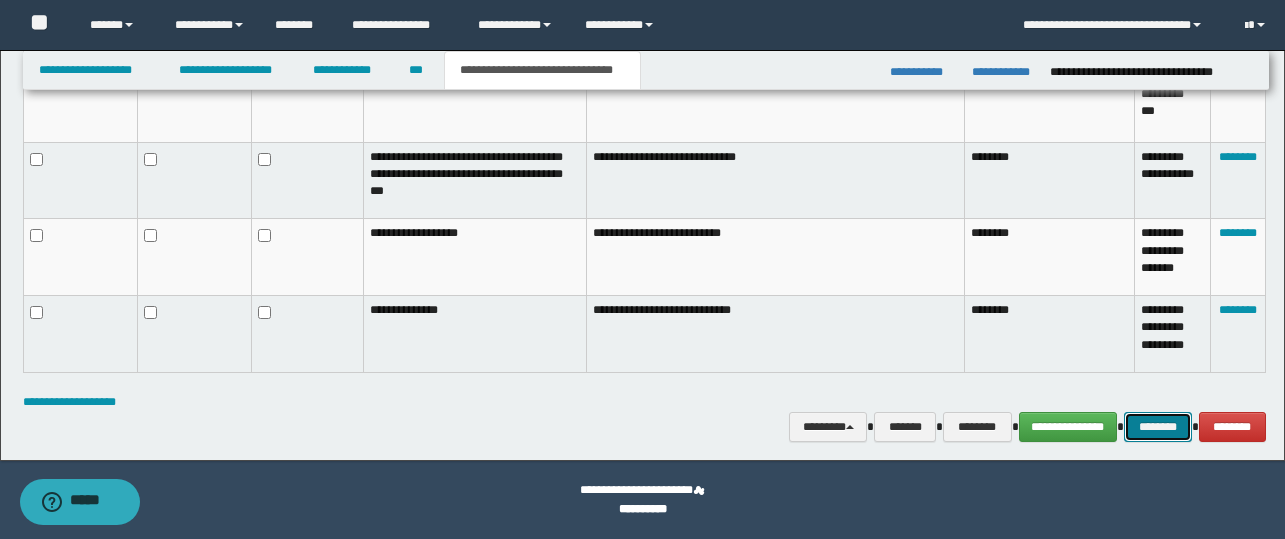 click on "********" at bounding box center [1158, 427] 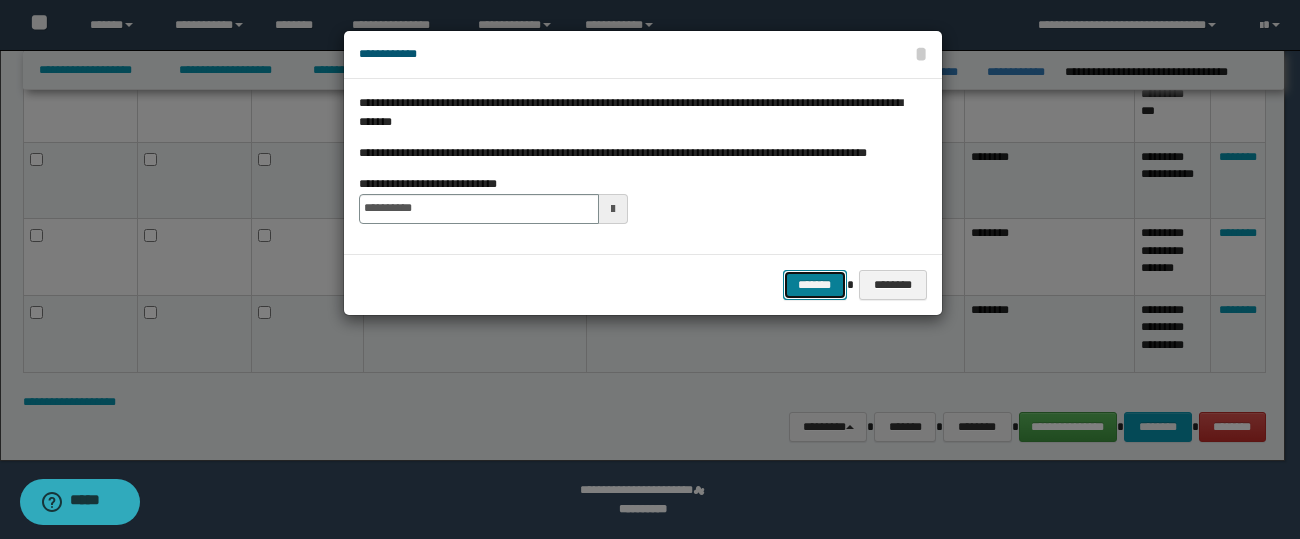 click on "*******" at bounding box center (815, 285) 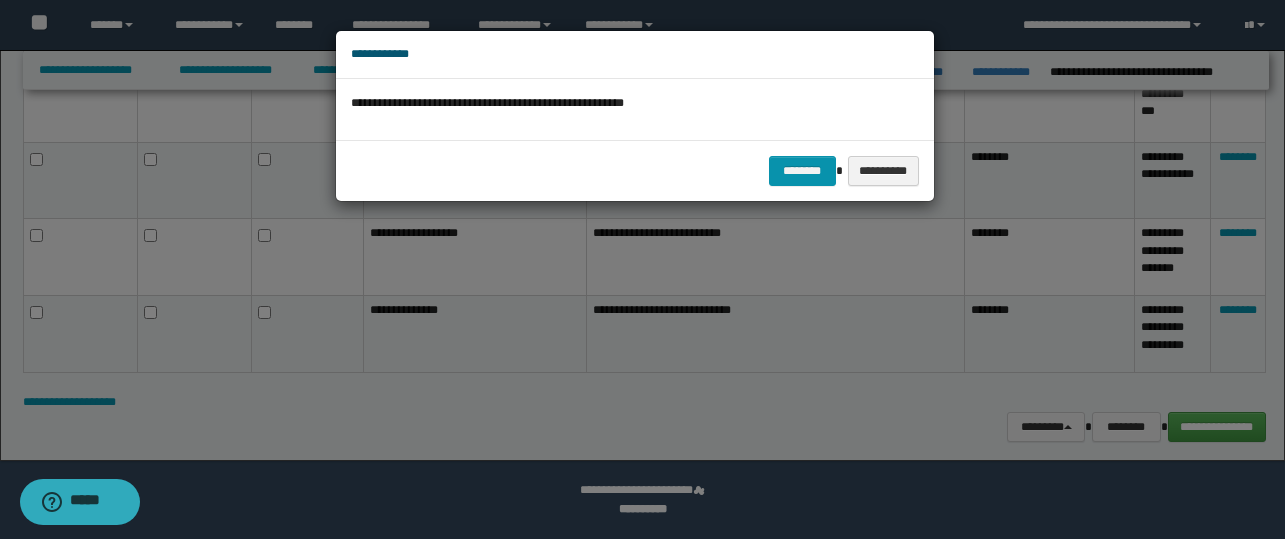 drag, startPoint x: 877, startPoint y: 175, endPoint x: 807, endPoint y: 117, distance: 90.90655 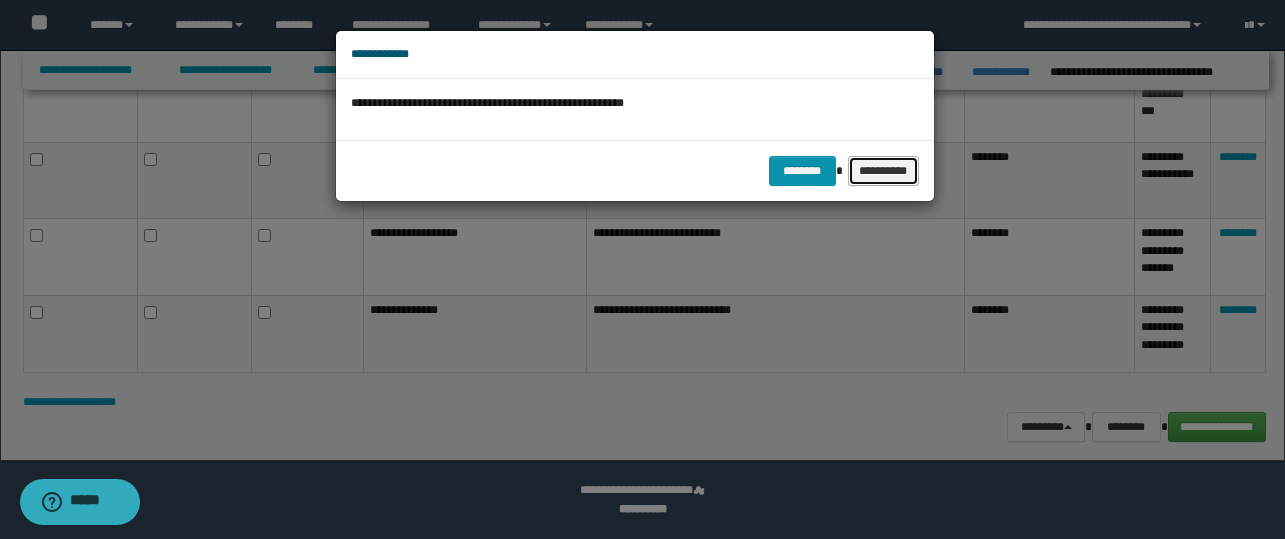 click on "**********" at bounding box center [883, 171] 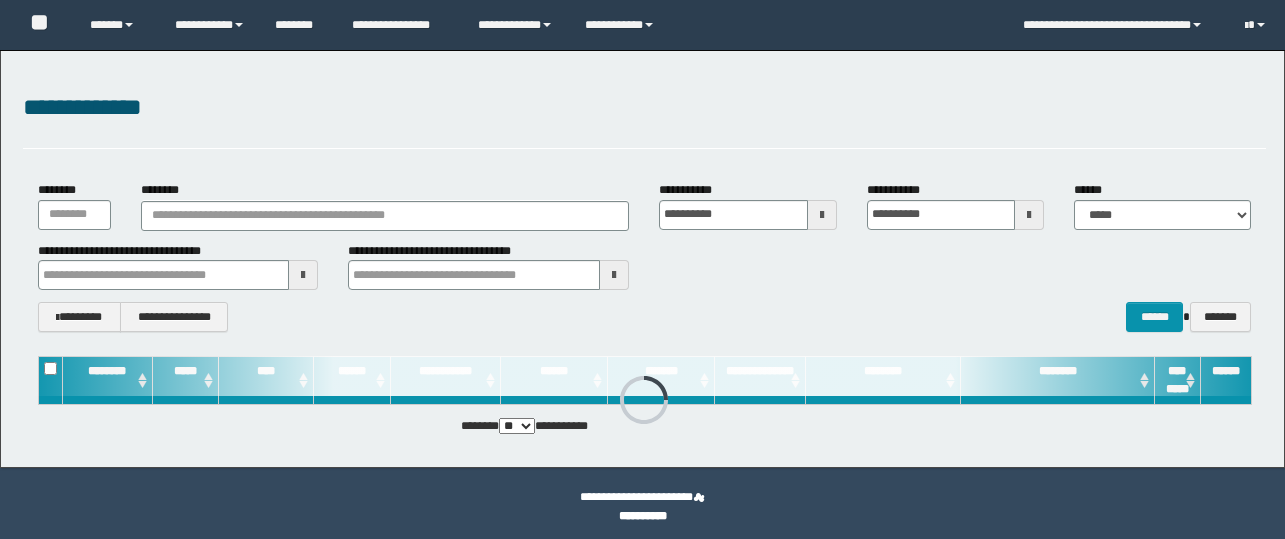 scroll, scrollTop: 0, scrollLeft: 0, axis: both 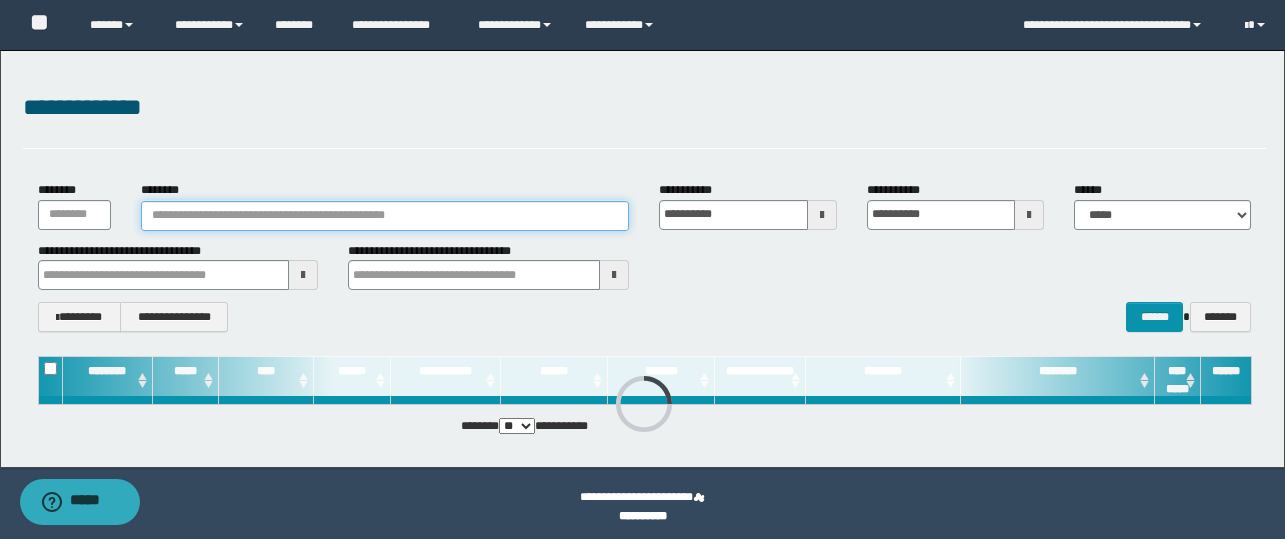 click on "********" at bounding box center [385, 216] 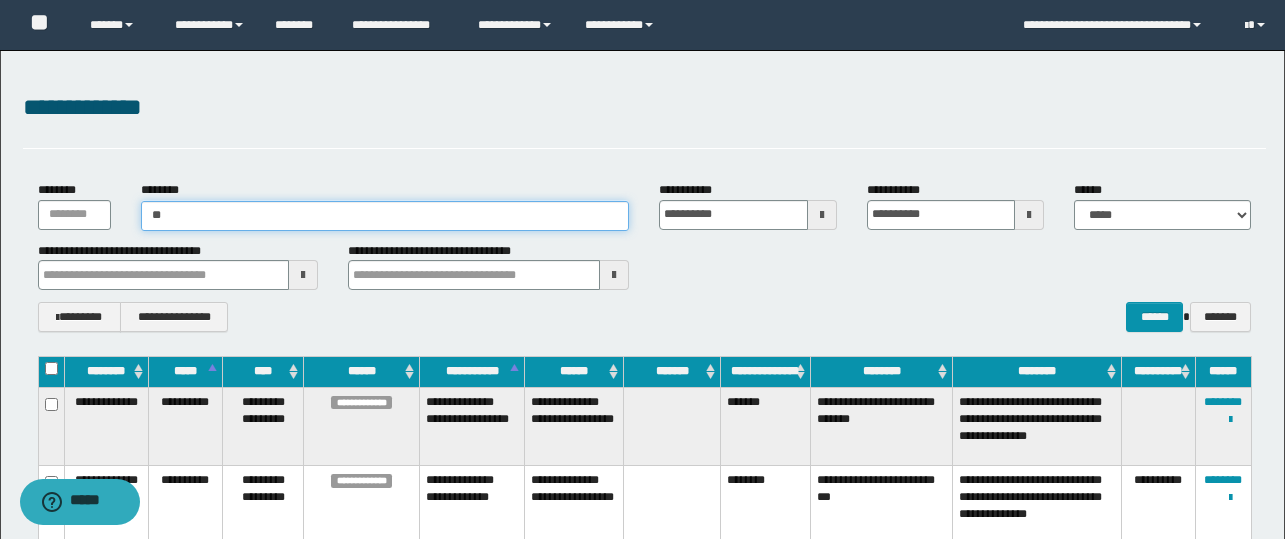 type on "*" 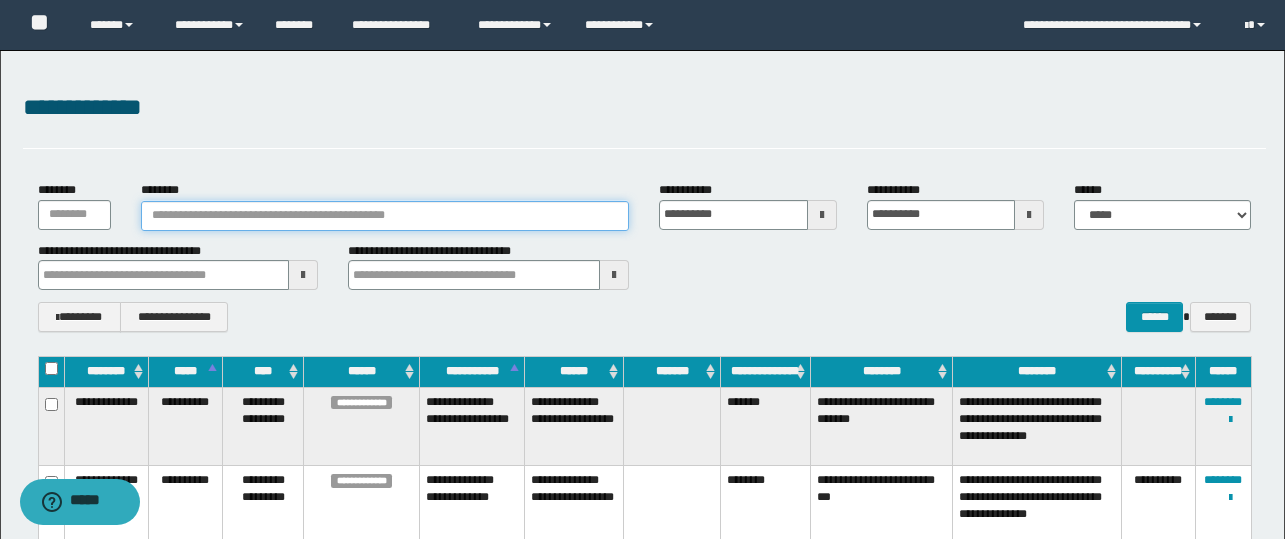paste on "********" 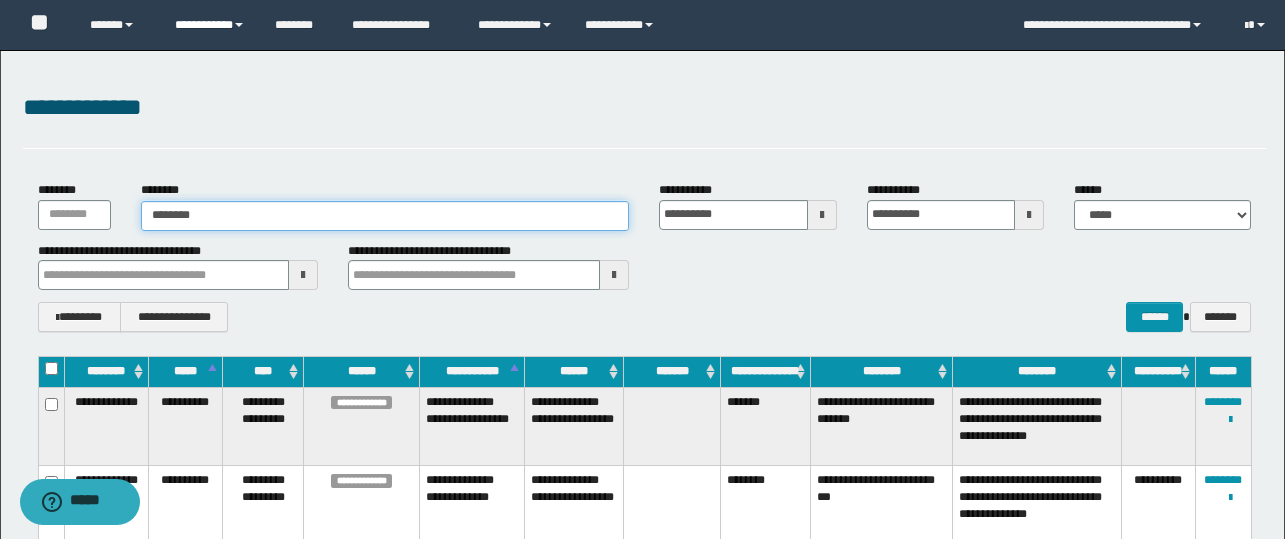 type on "********" 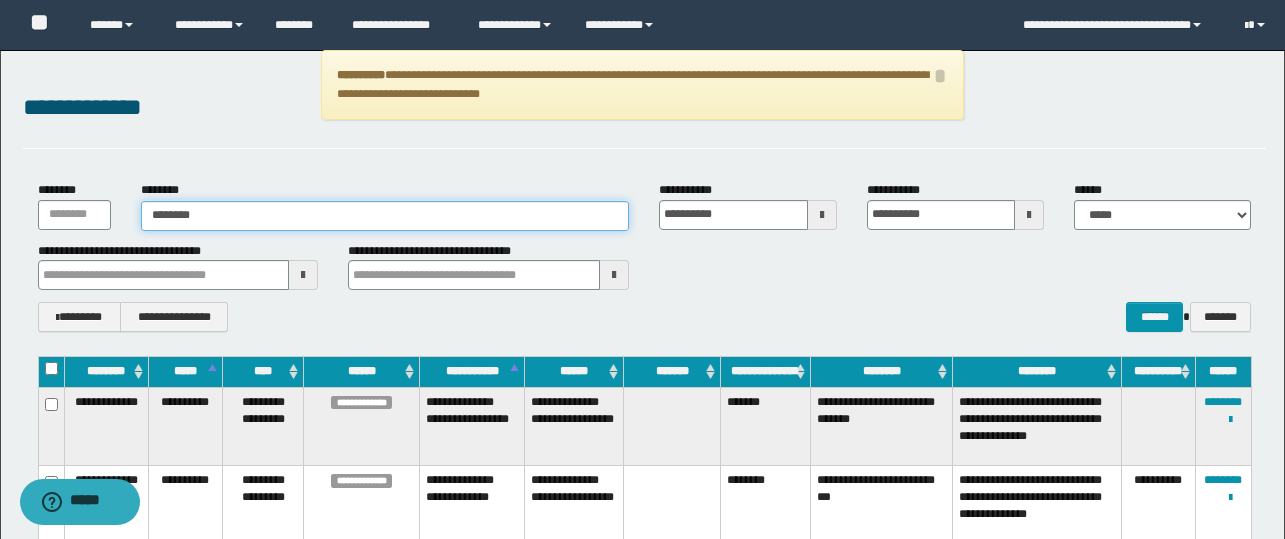 click on "********" at bounding box center [385, 216] 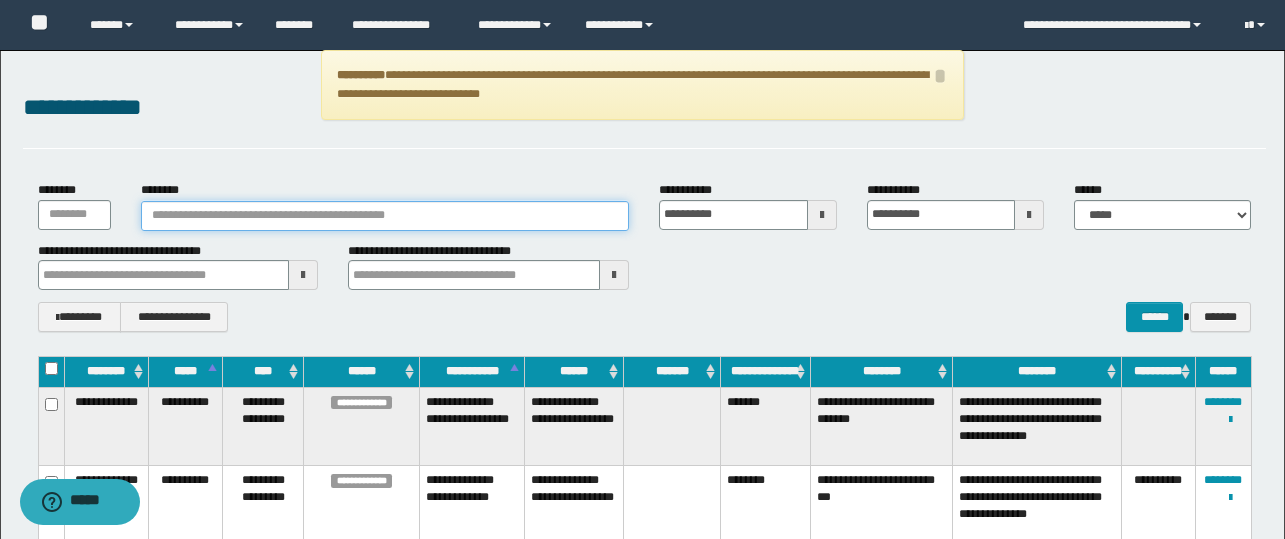 paste on "********" 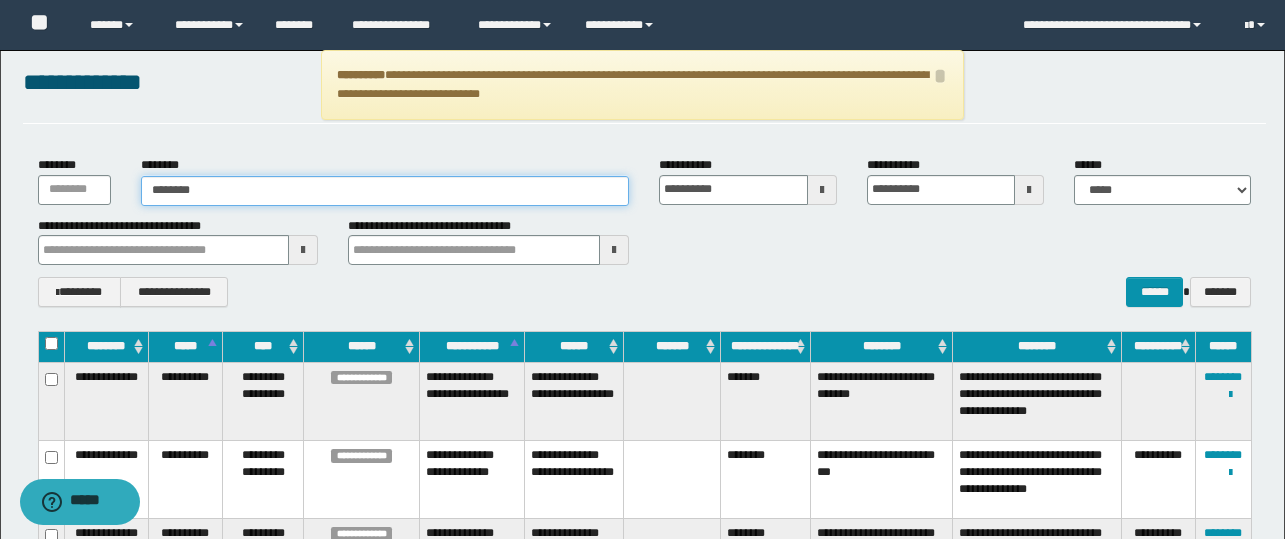scroll, scrollTop: 26, scrollLeft: 0, axis: vertical 